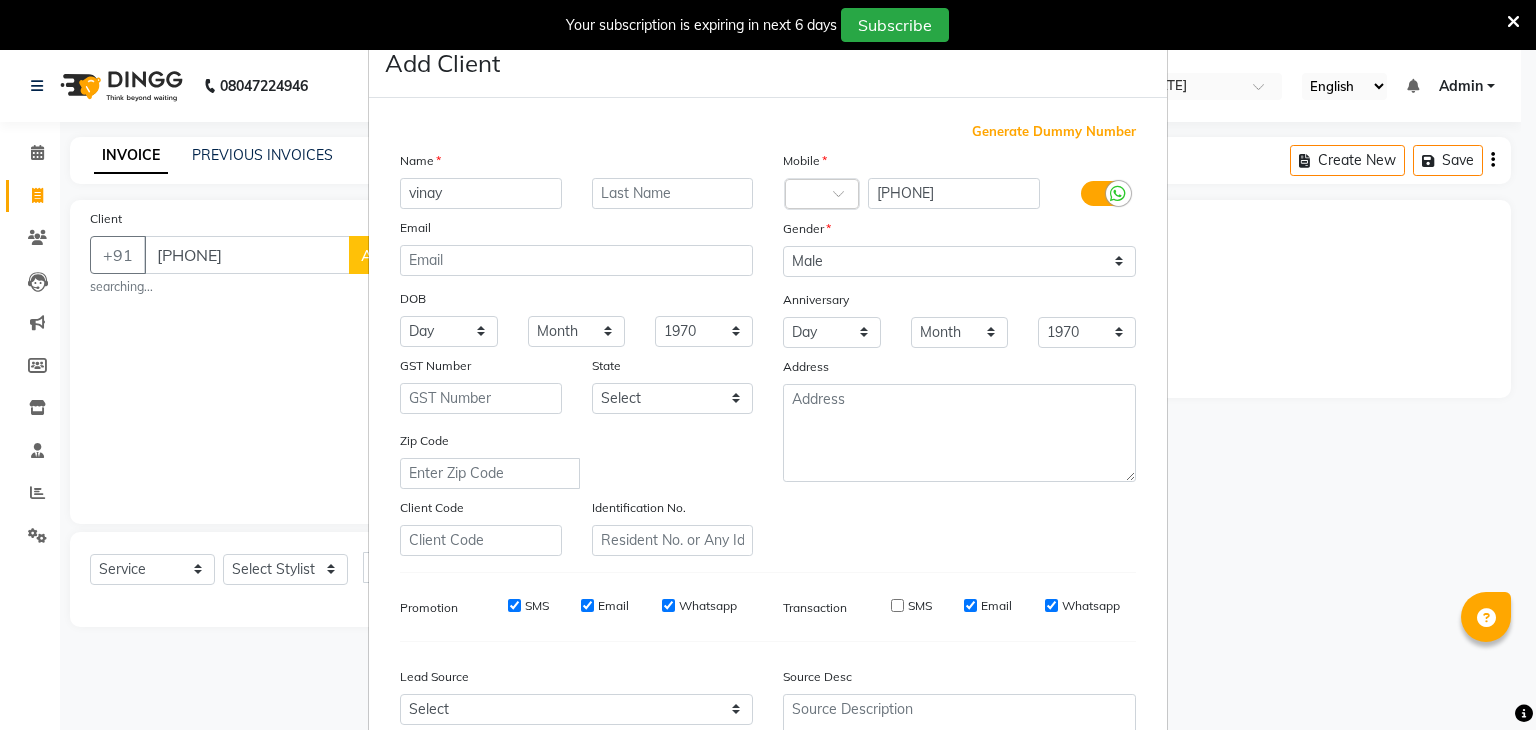 select on "6707" 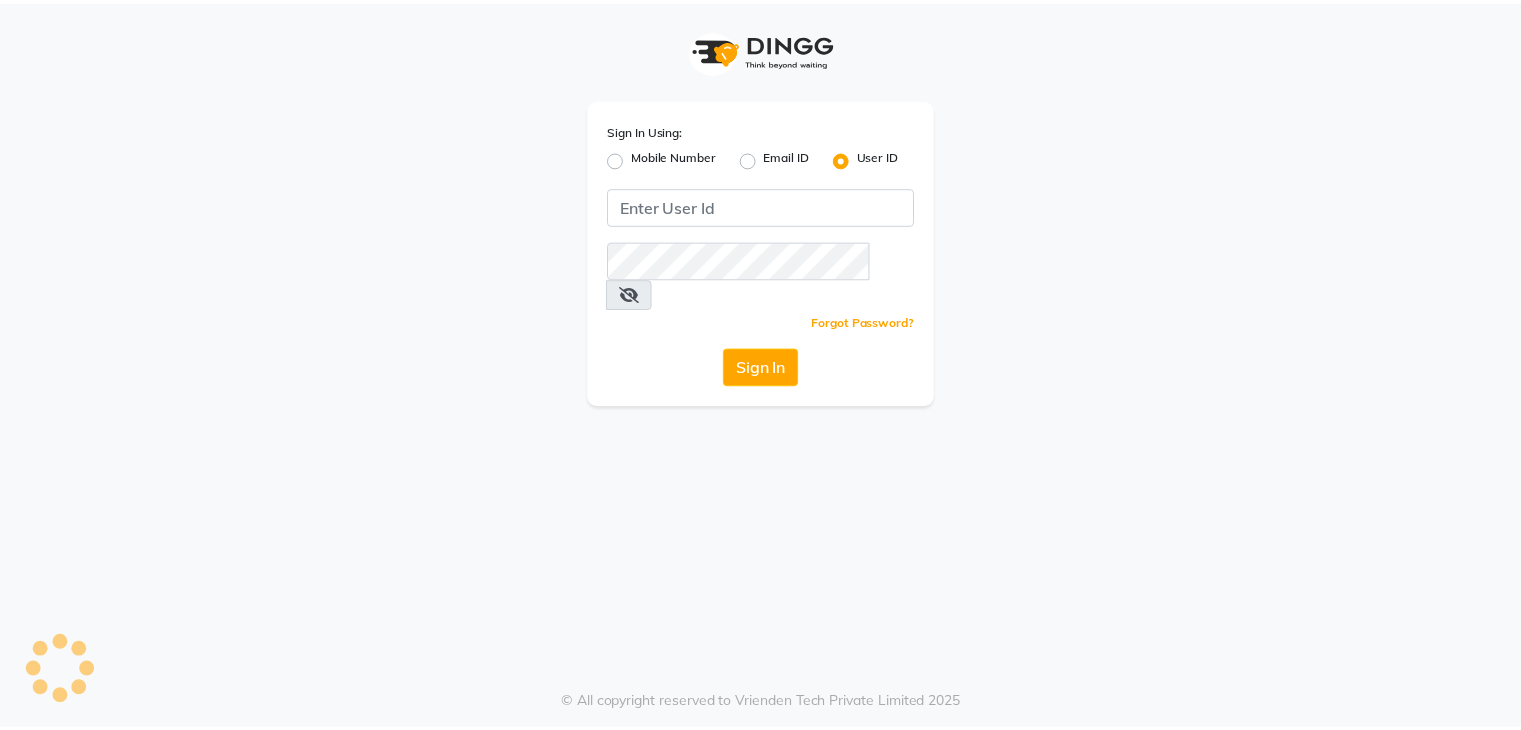 scroll, scrollTop: 0, scrollLeft: 0, axis: both 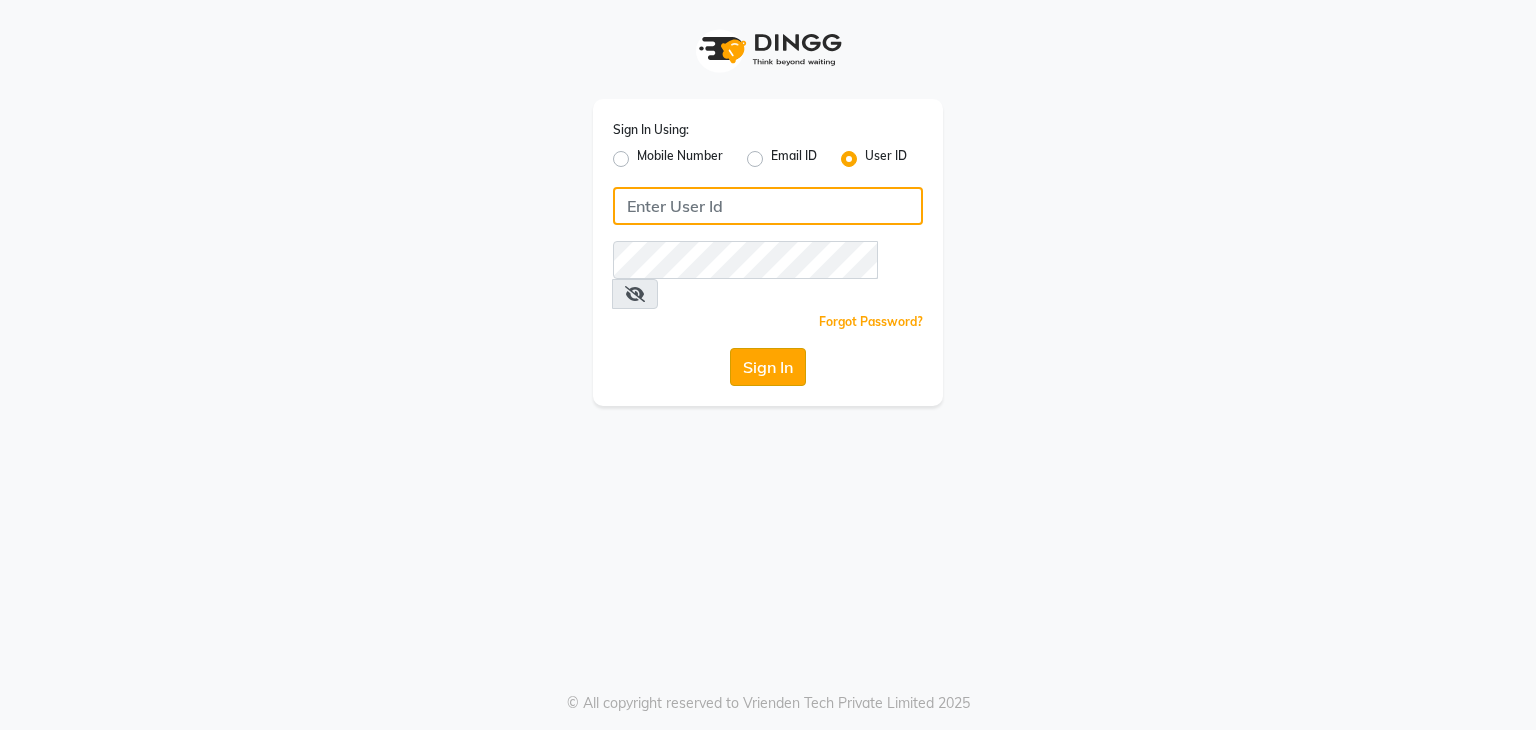 type on "[EMAIL]" 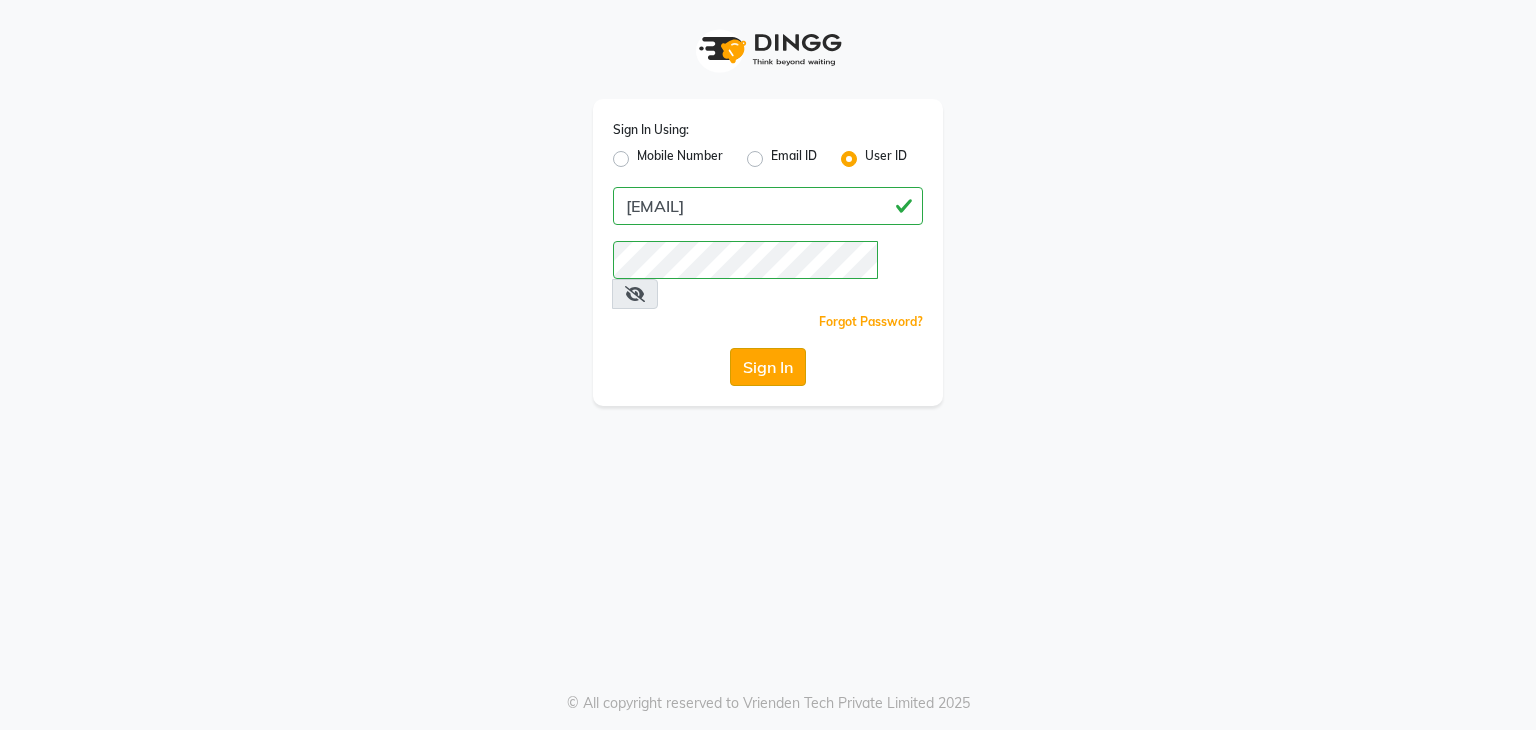 click on "Sign In" 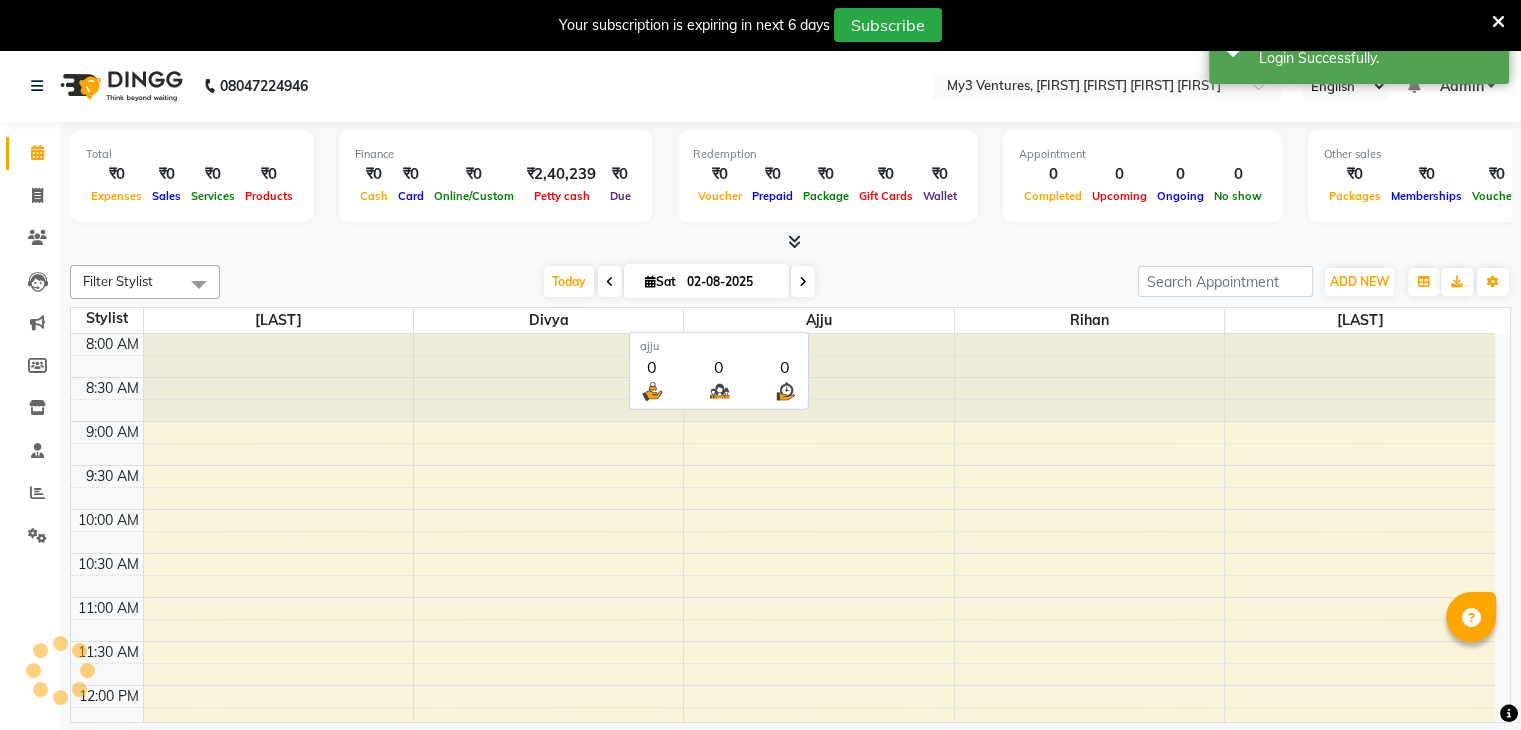 scroll, scrollTop: 0, scrollLeft: 0, axis: both 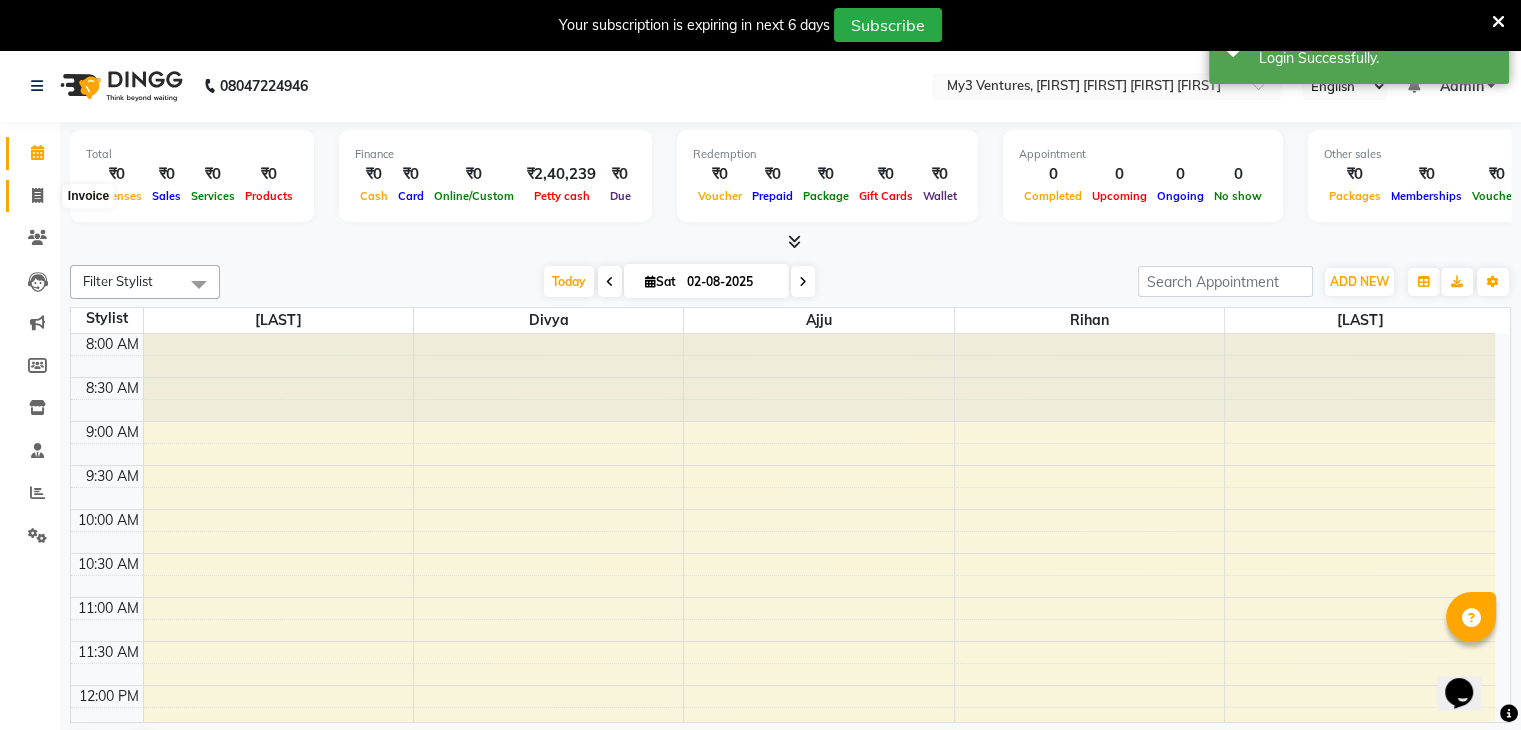 click 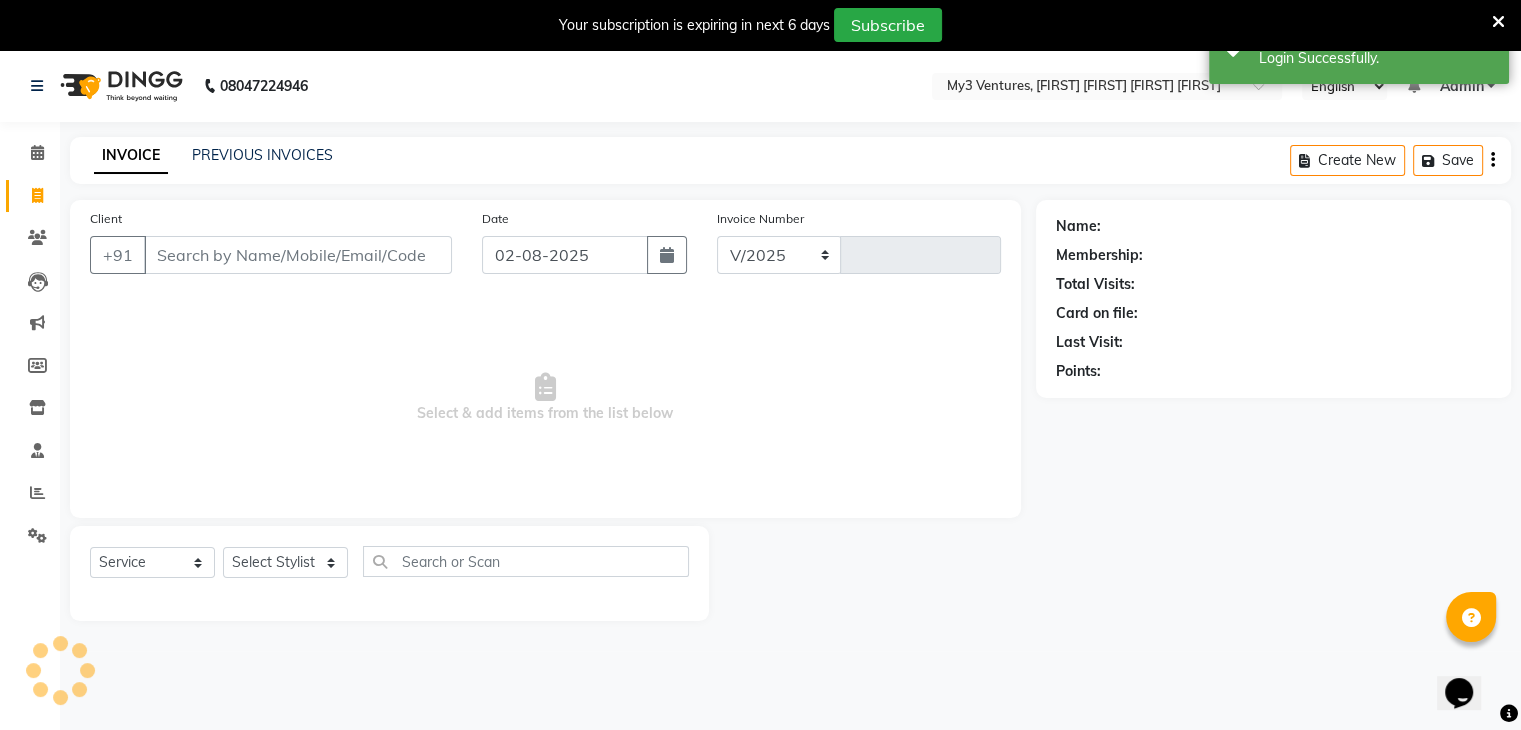 select on "6707" 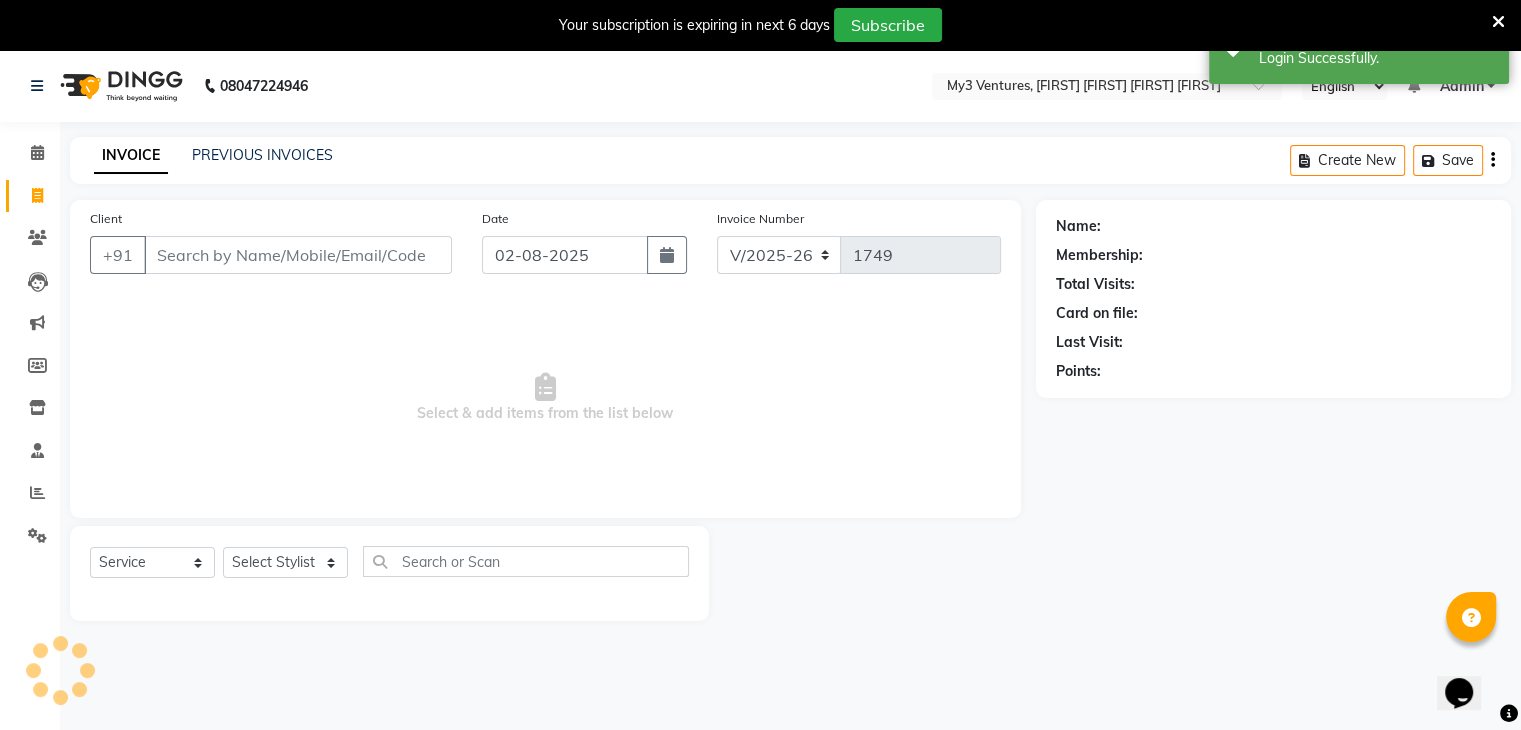 click on "Client" at bounding box center [298, 255] 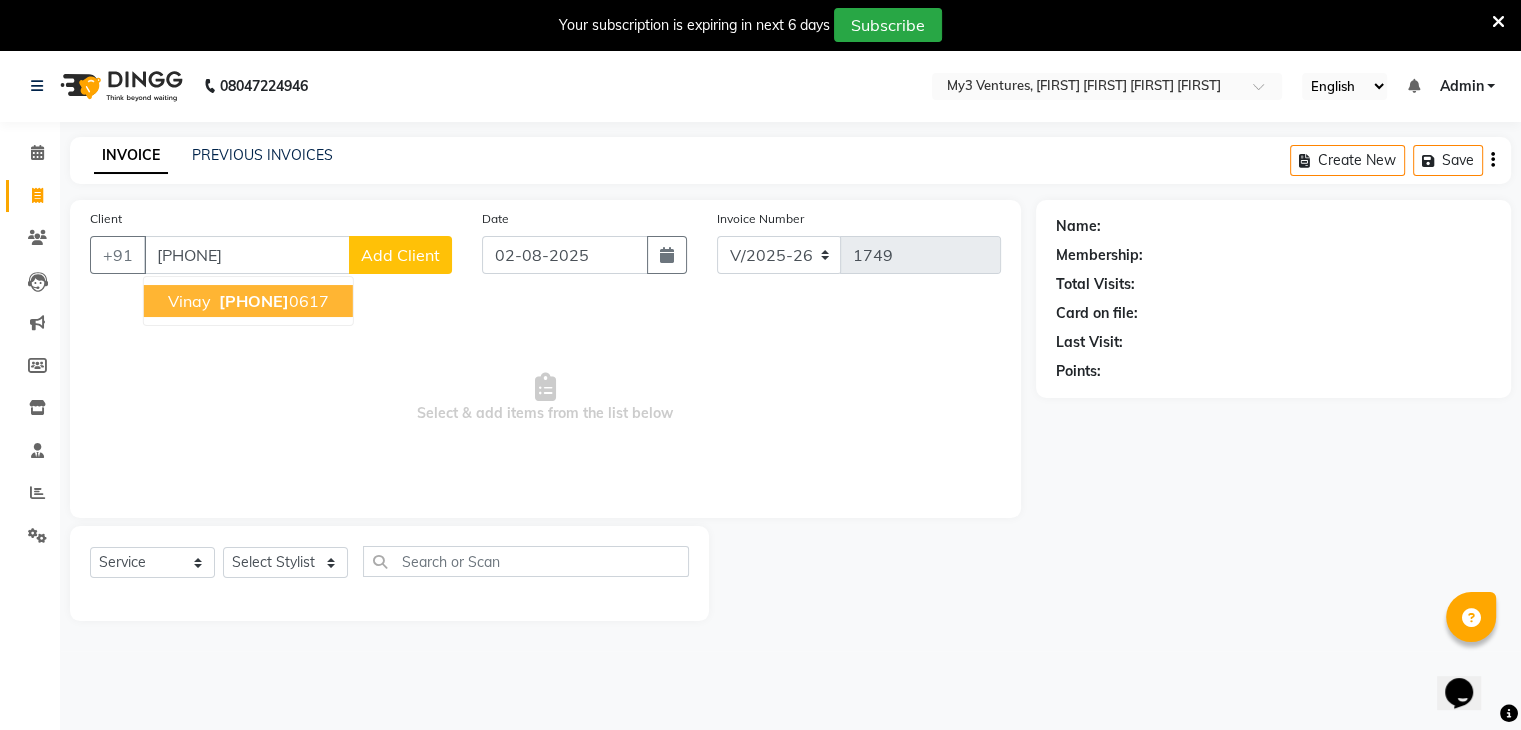 click on "[FIRST]   [PHONE]" at bounding box center [248, 301] 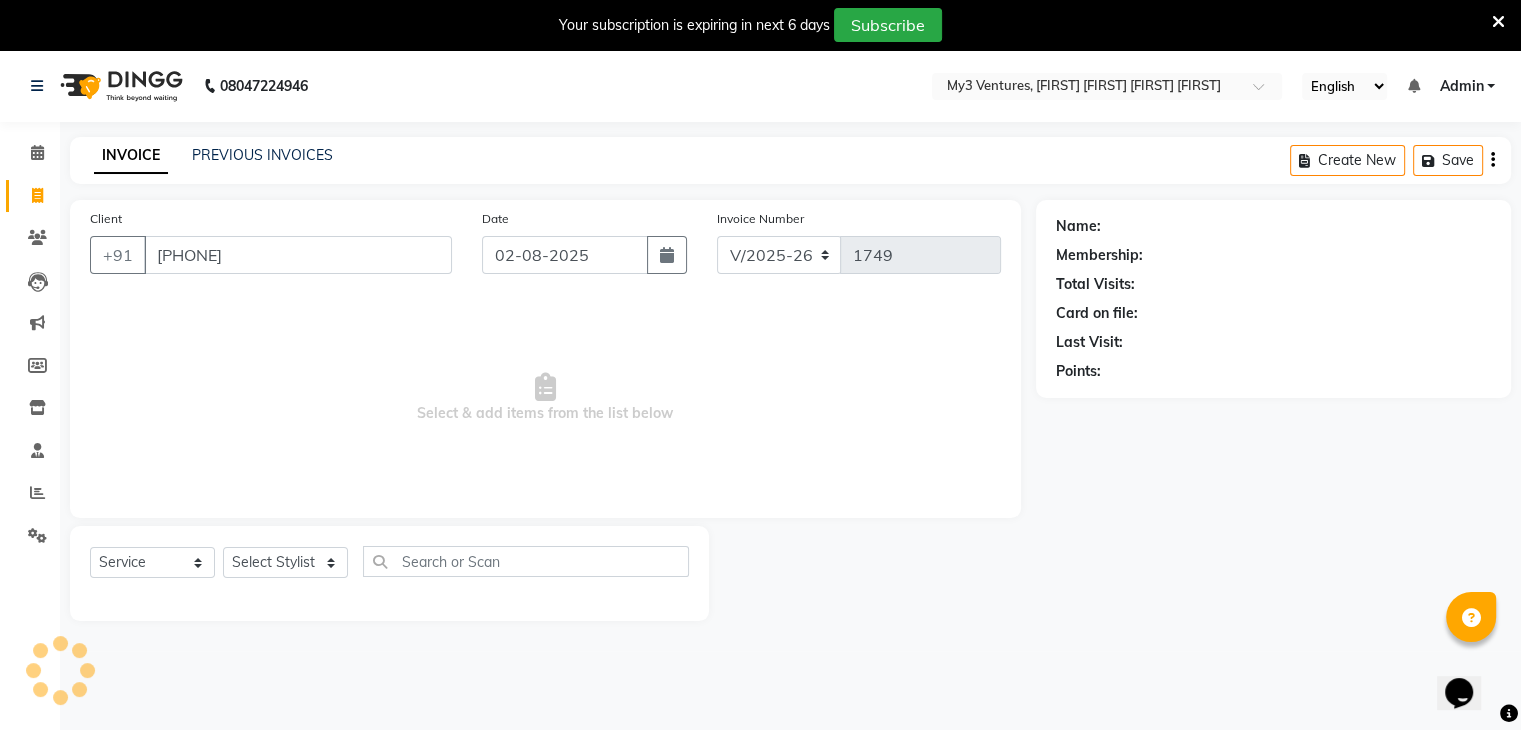 type on "[PHONE]" 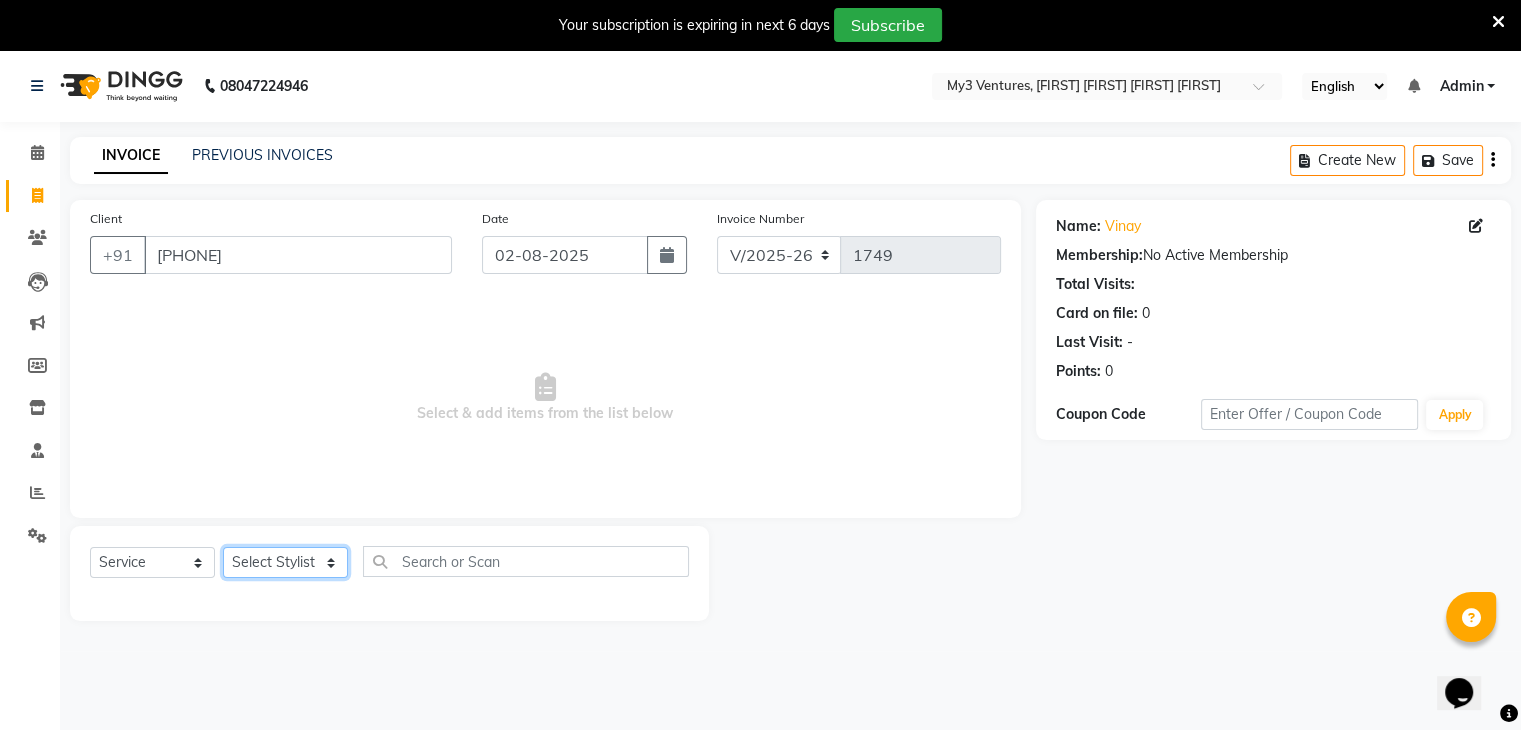 click on "Select Stylist ajju azam divya rihan [LAST] sowjanya srilatha Swapna [LAST]" 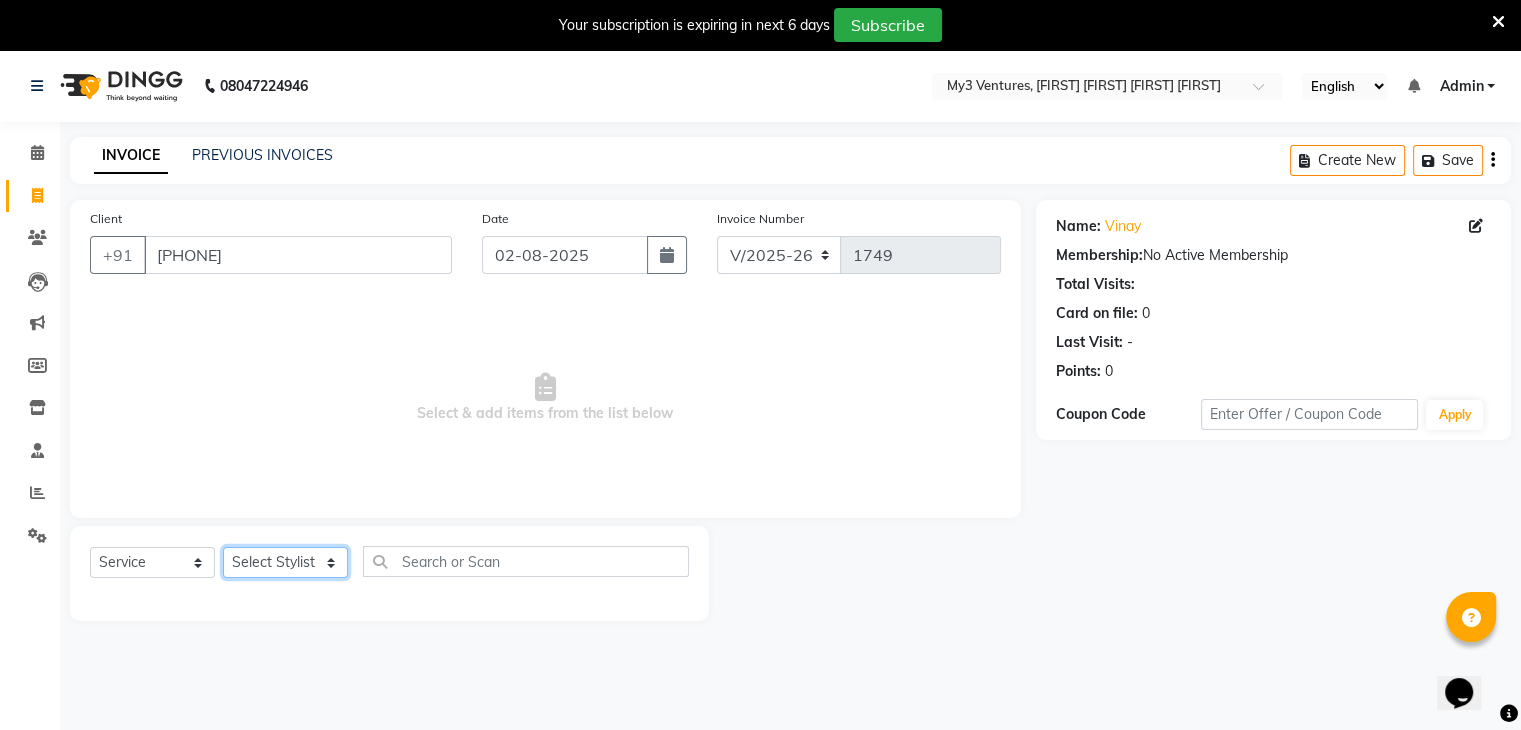 select on "85424" 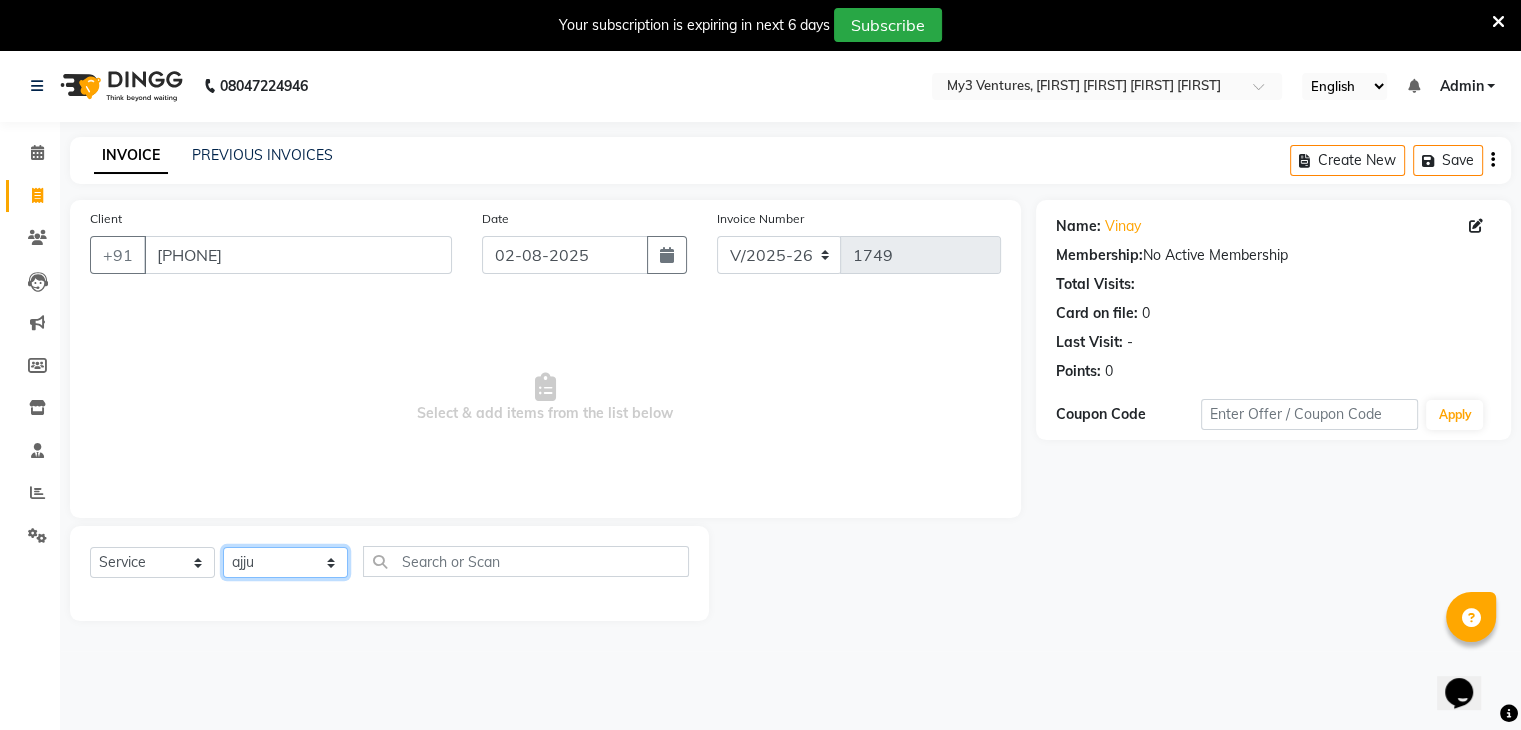 click on "Select Stylist ajju azam divya rihan [LAST] sowjanya srilatha Swapna [LAST]" 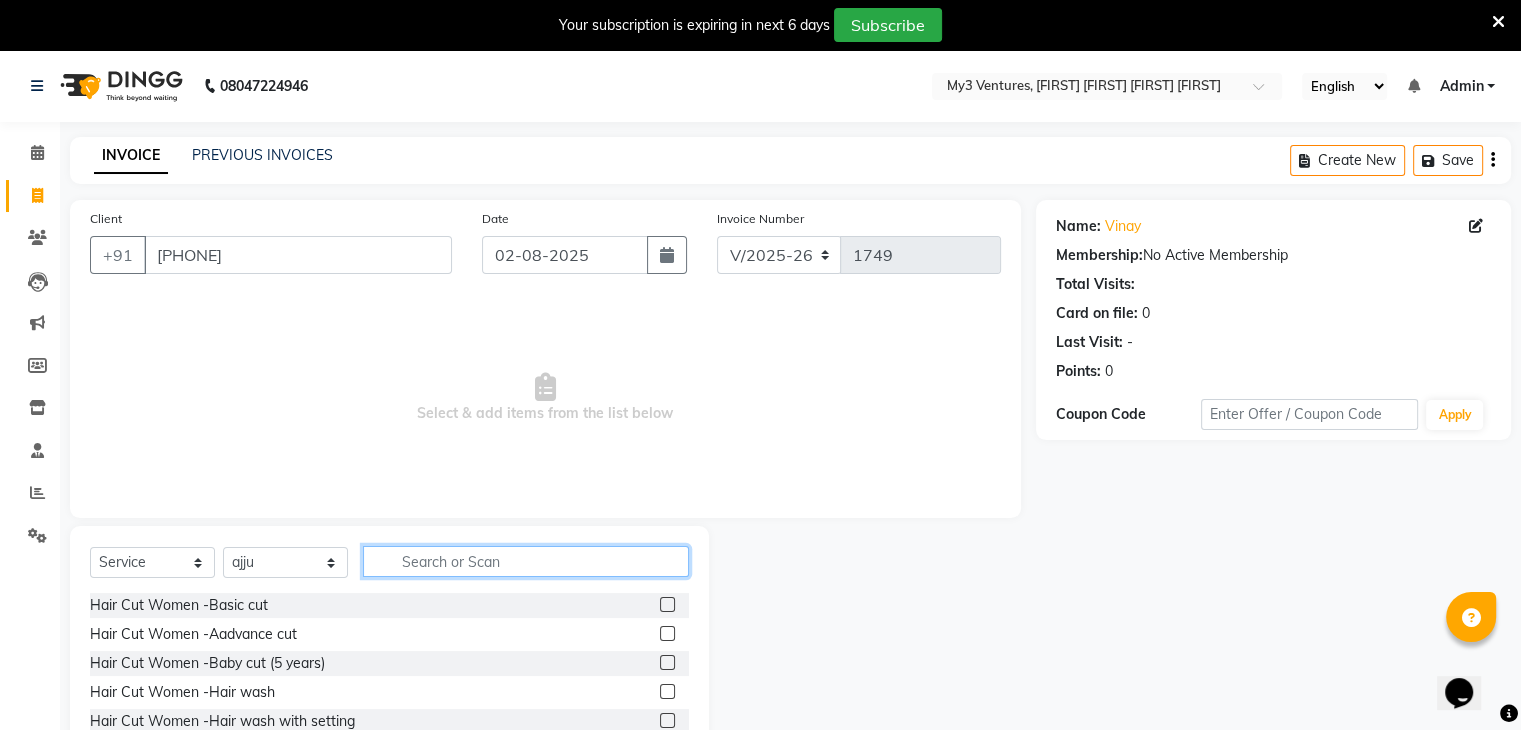 click 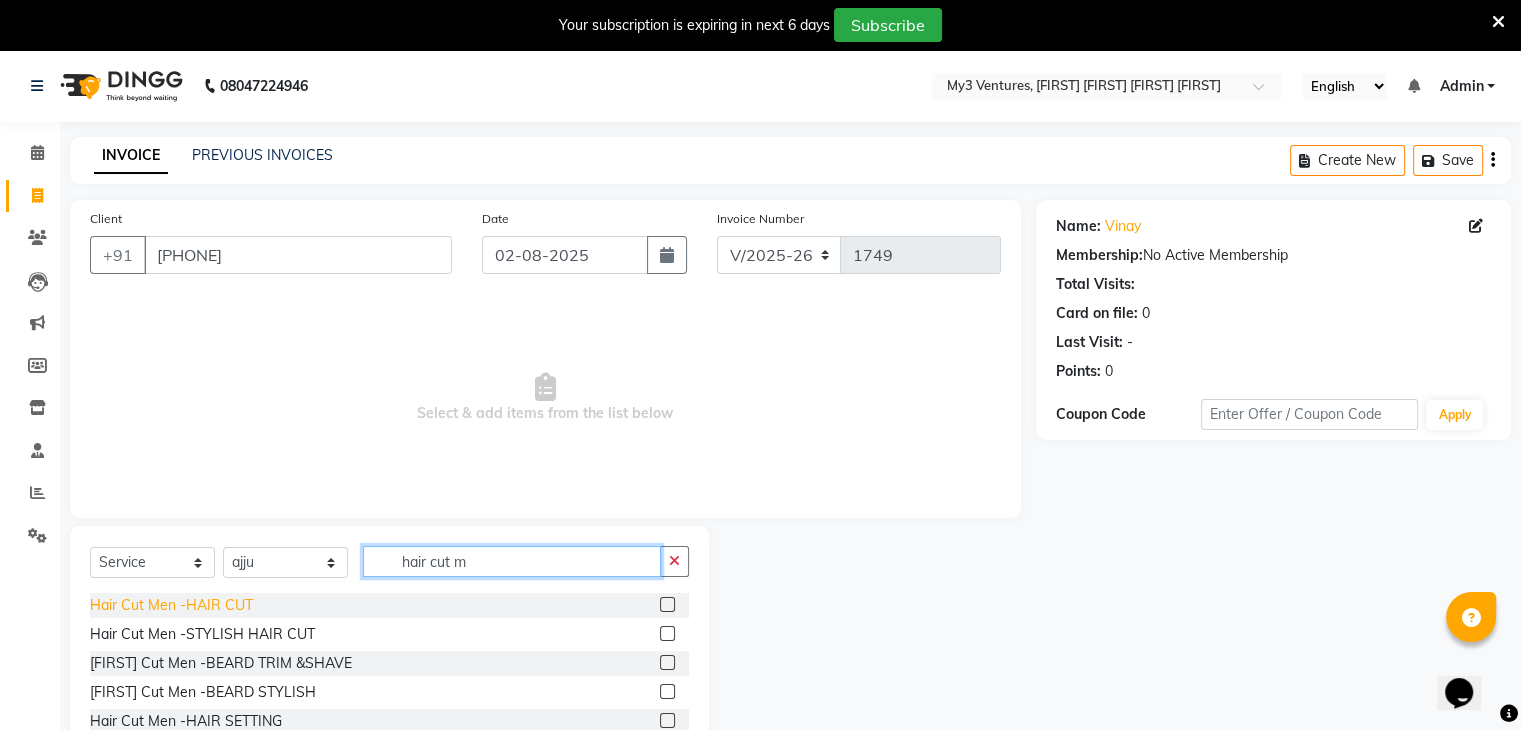 type on "hair cut m" 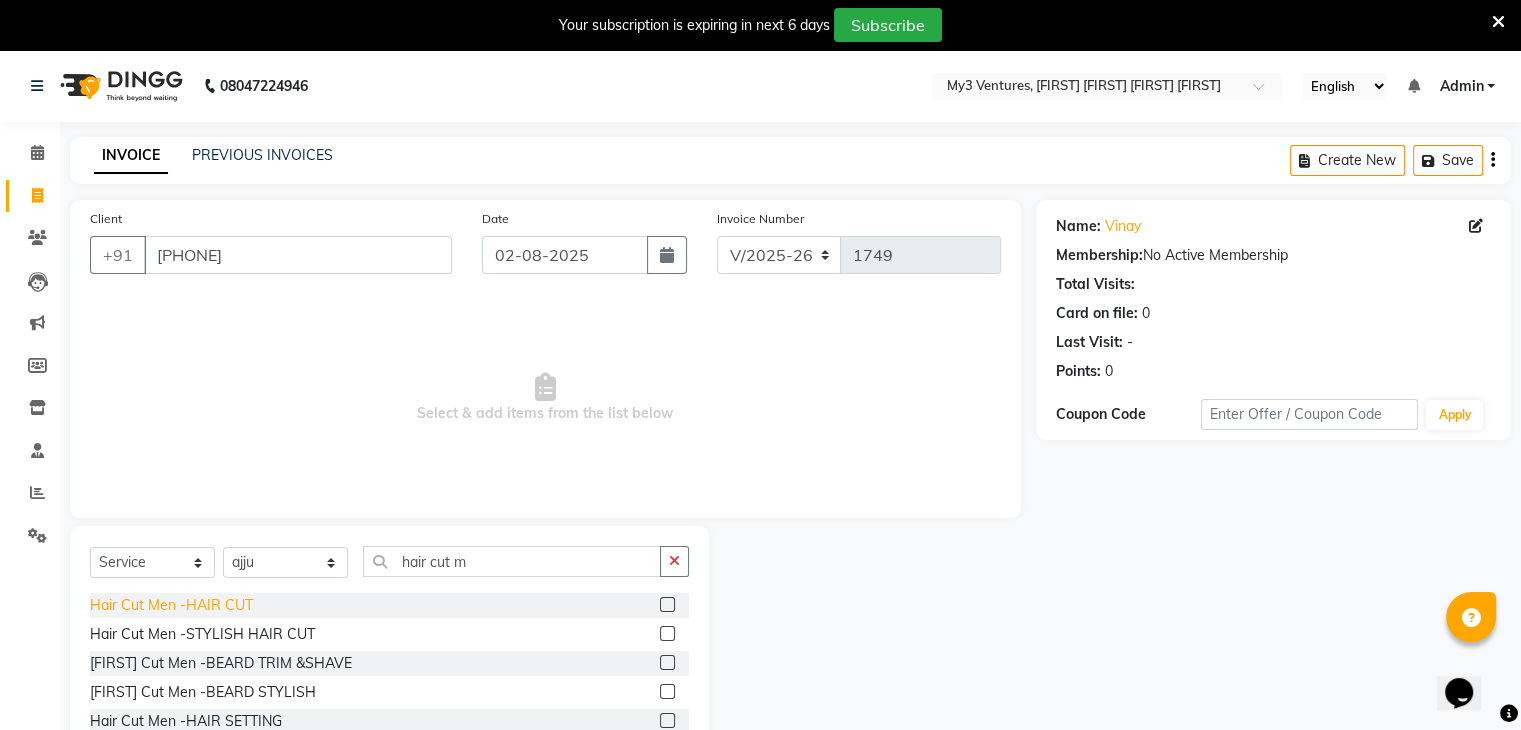click on "Hair Cut Men -HAIR CUT" 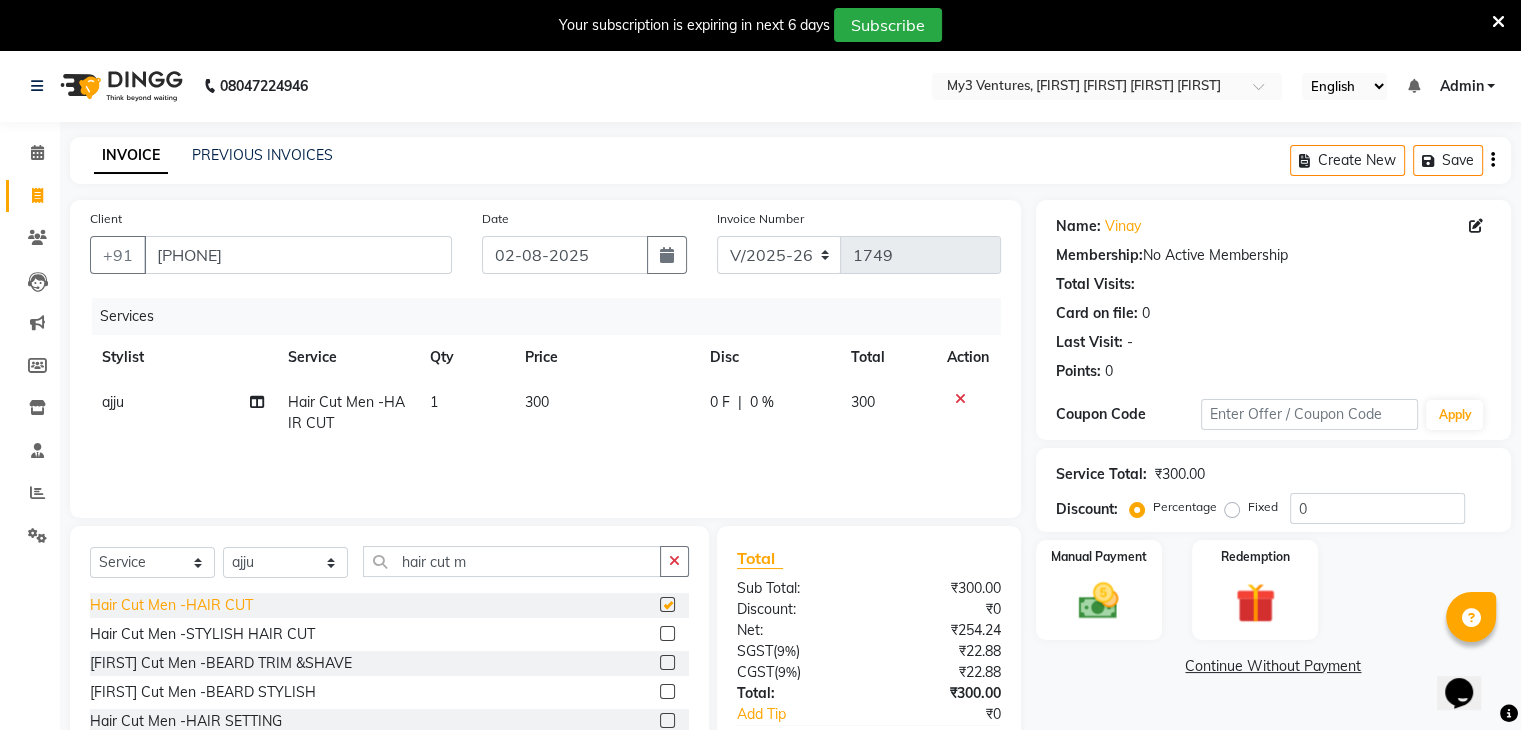 checkbox on "false" 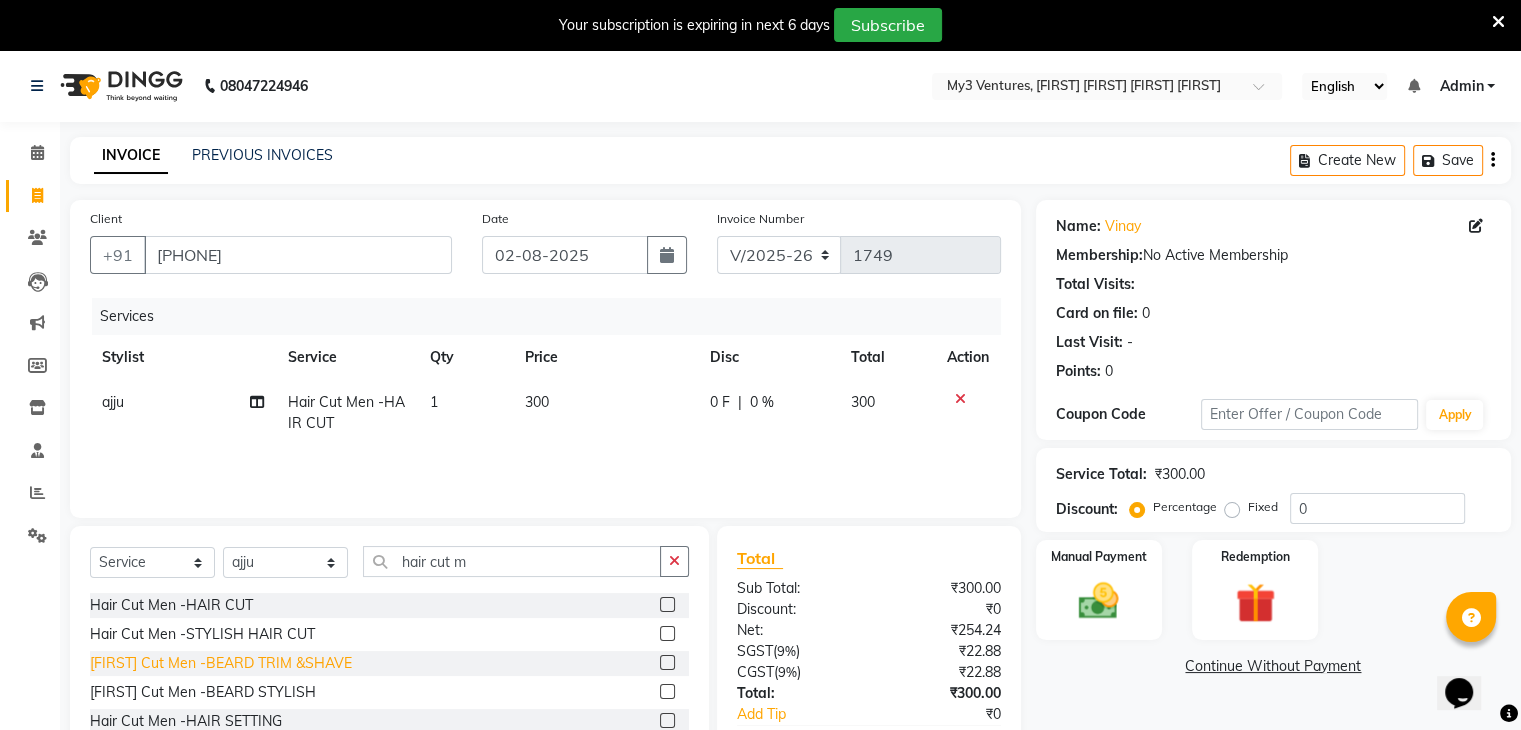 click on "[FIRST] Cut Men -BEARD TRIM &SHAVE" 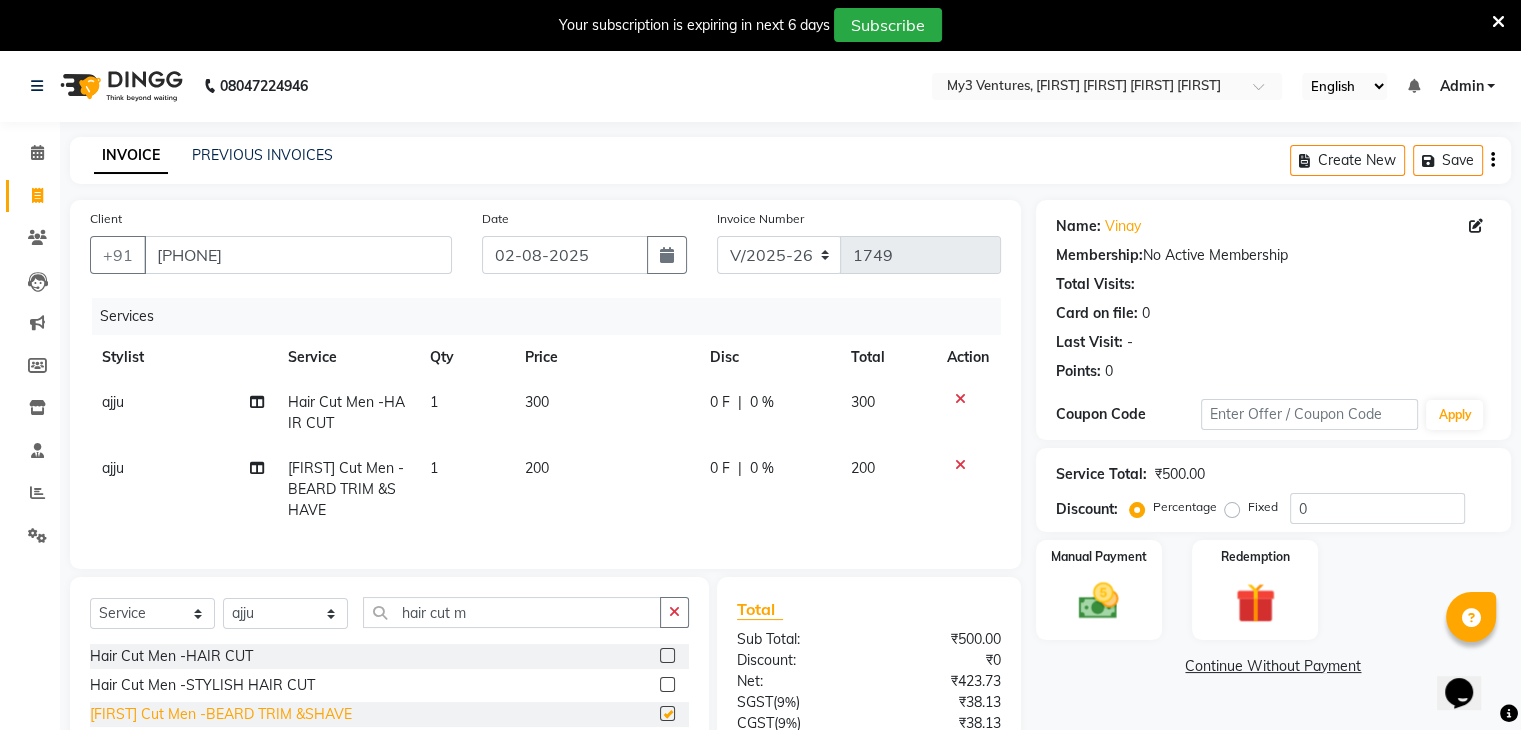checkbox on "false" 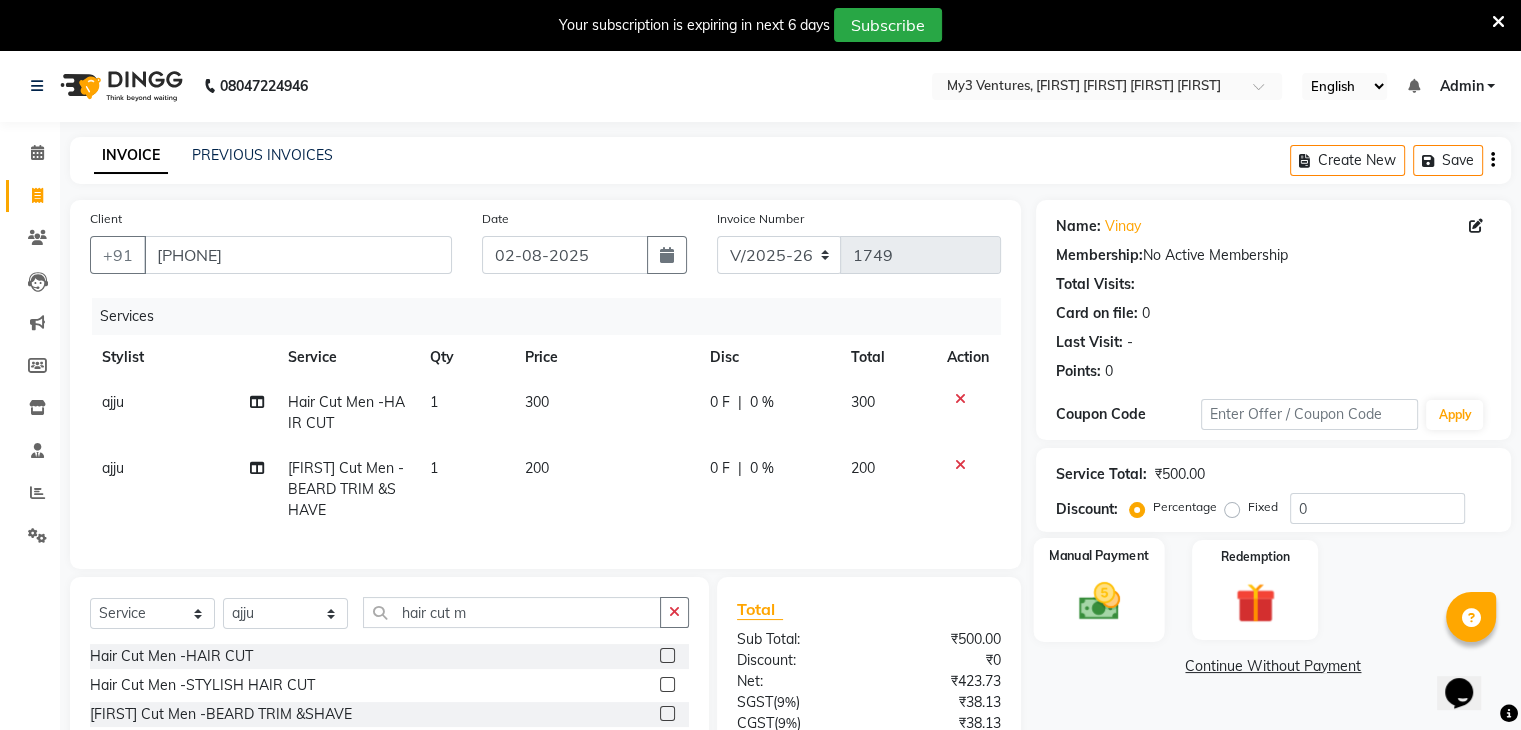 click on "Manual Payment" 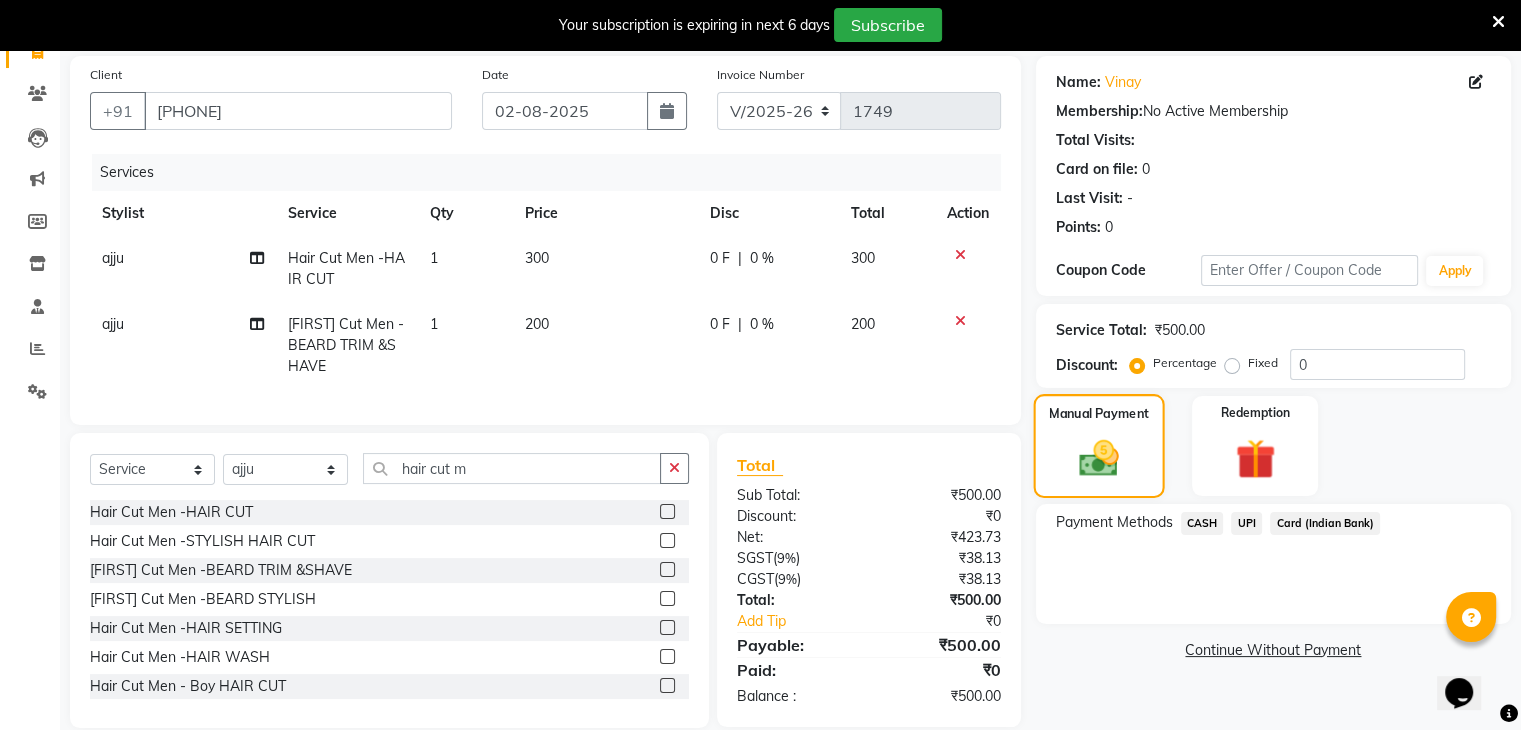 scroll, scrollTop: 147, scrollLeft: 0, axis: vertical 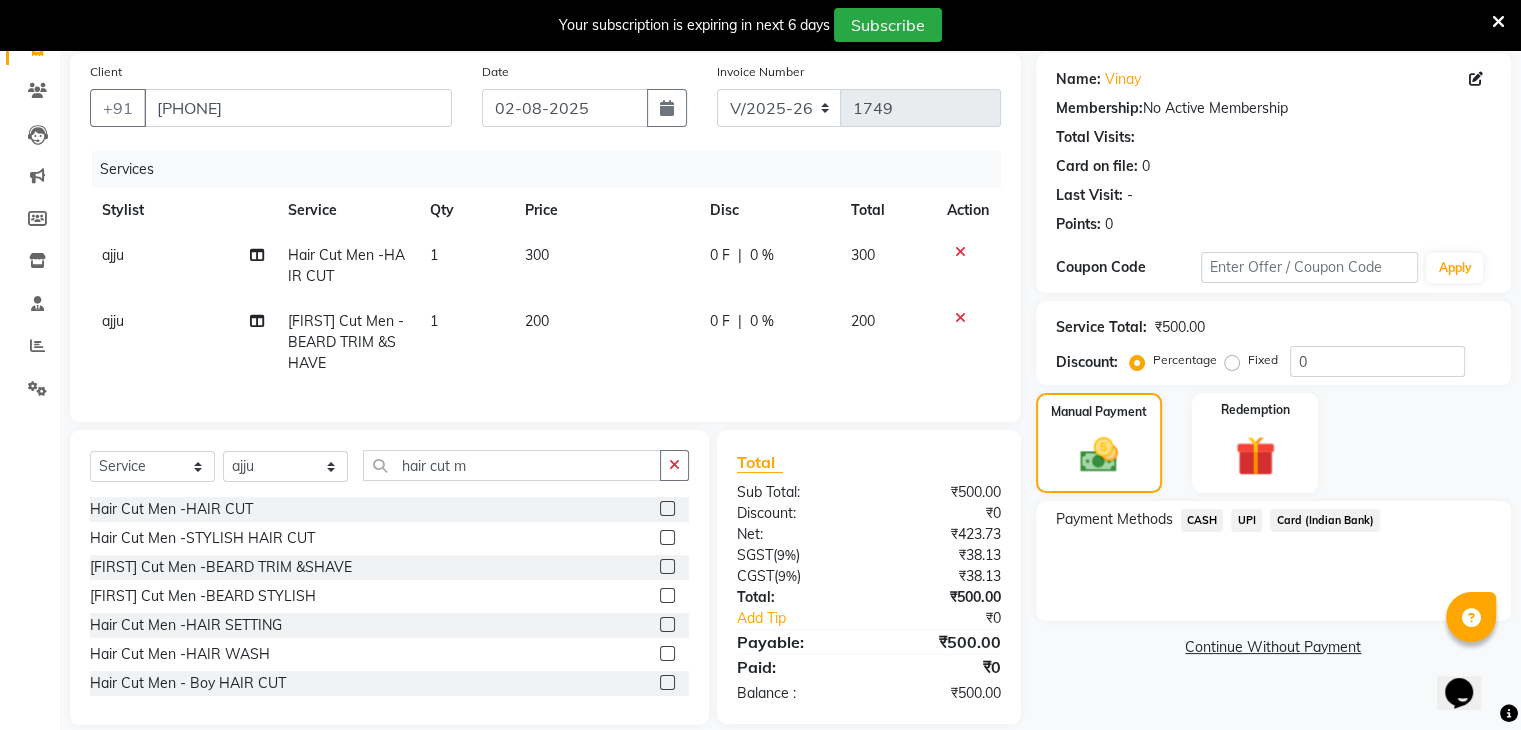 click on "UPI" 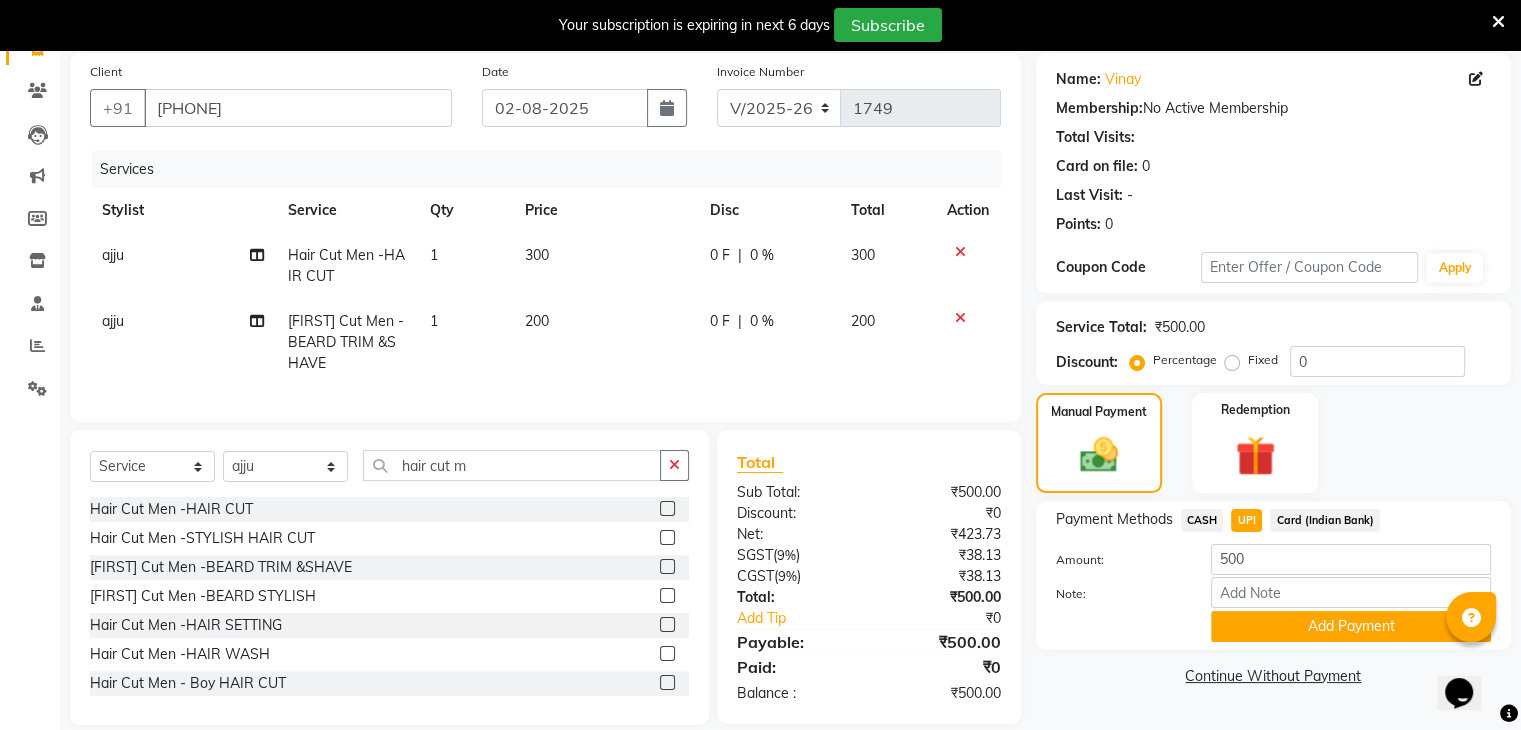 scroll, scrollTop: 188, scrollLeft: 0, axis: vertical 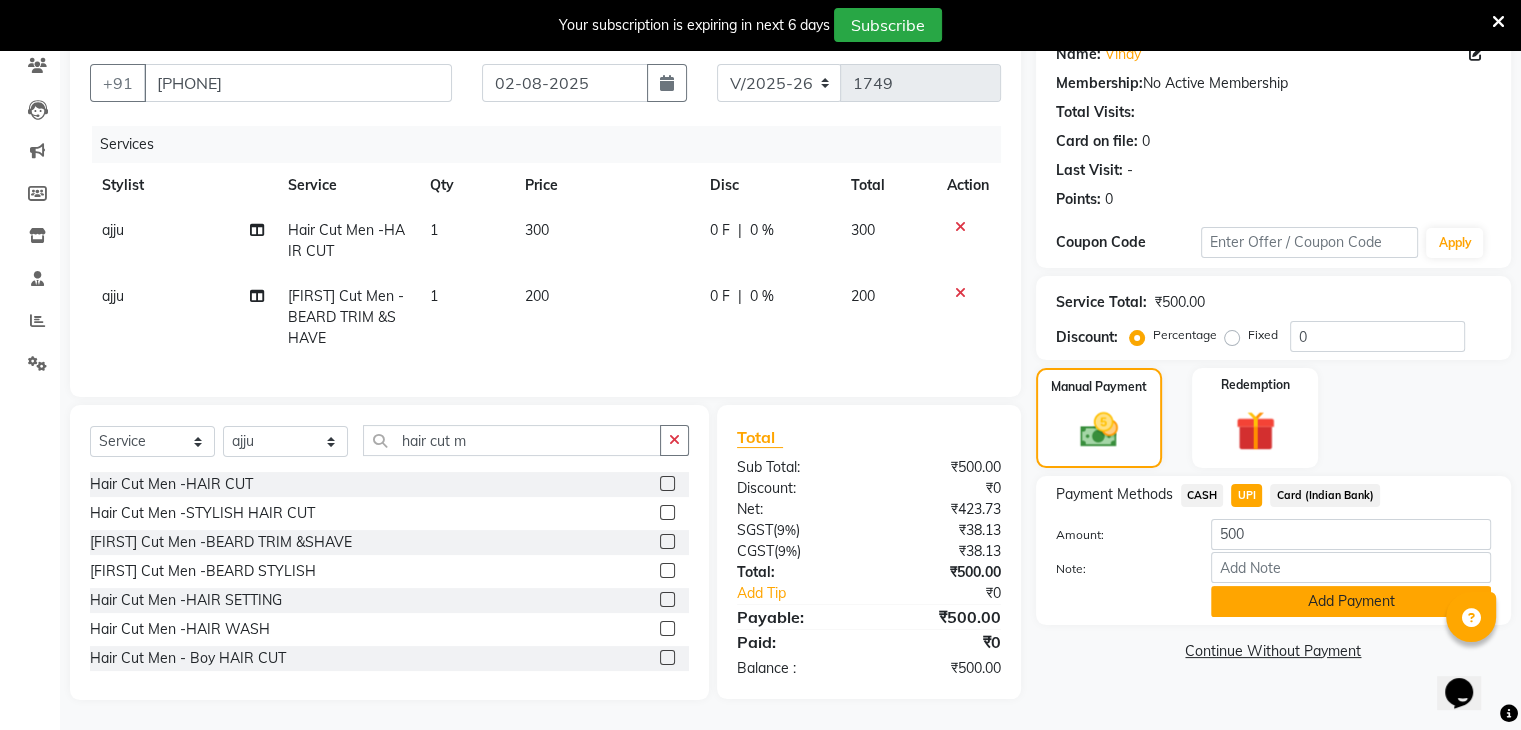click on "Add Payment" 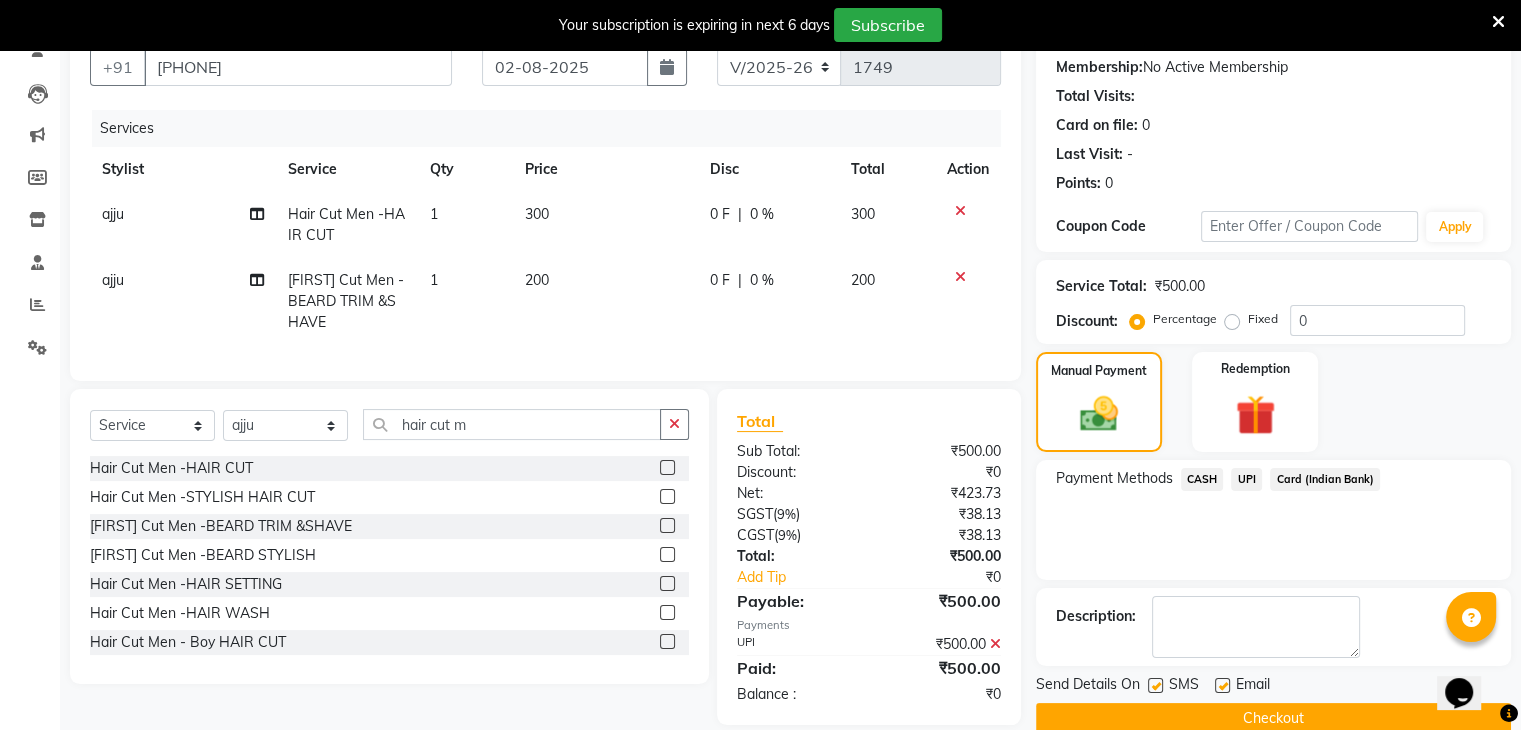 scroll, scrollTop: 228, scrollLeft: 0, axis: vertical 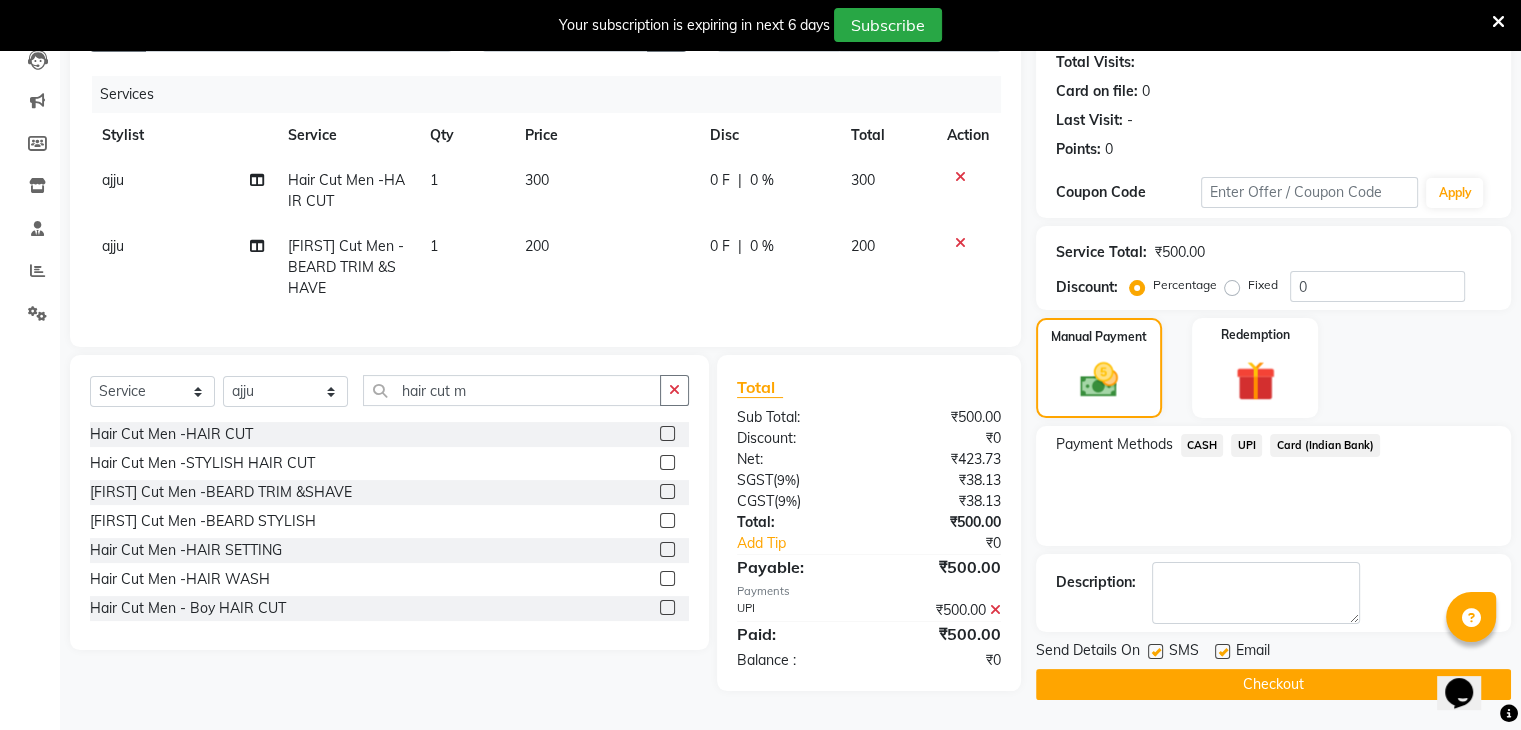 click on "Checkout" 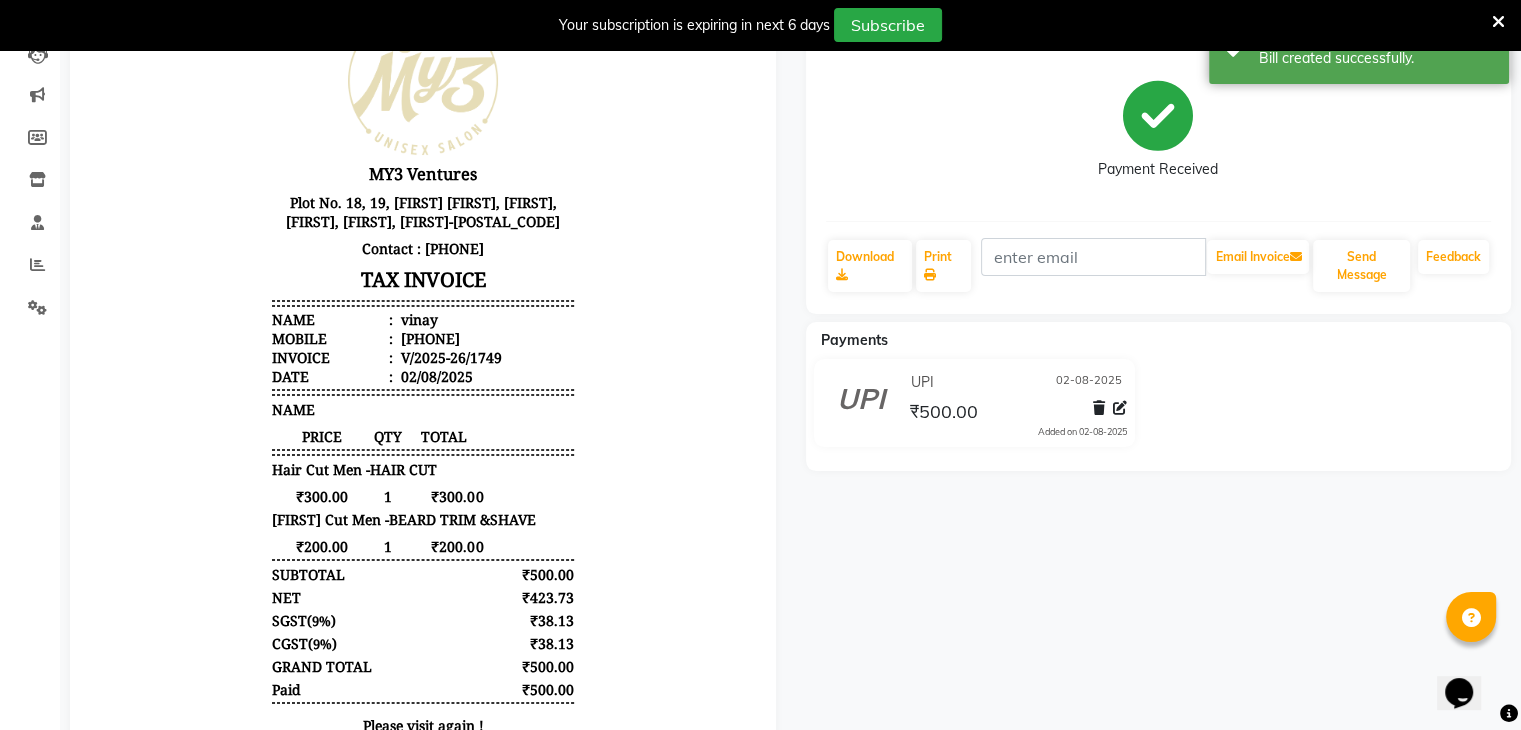 scroll, scrollTop: 0, scrollLeft: 0, axis: both 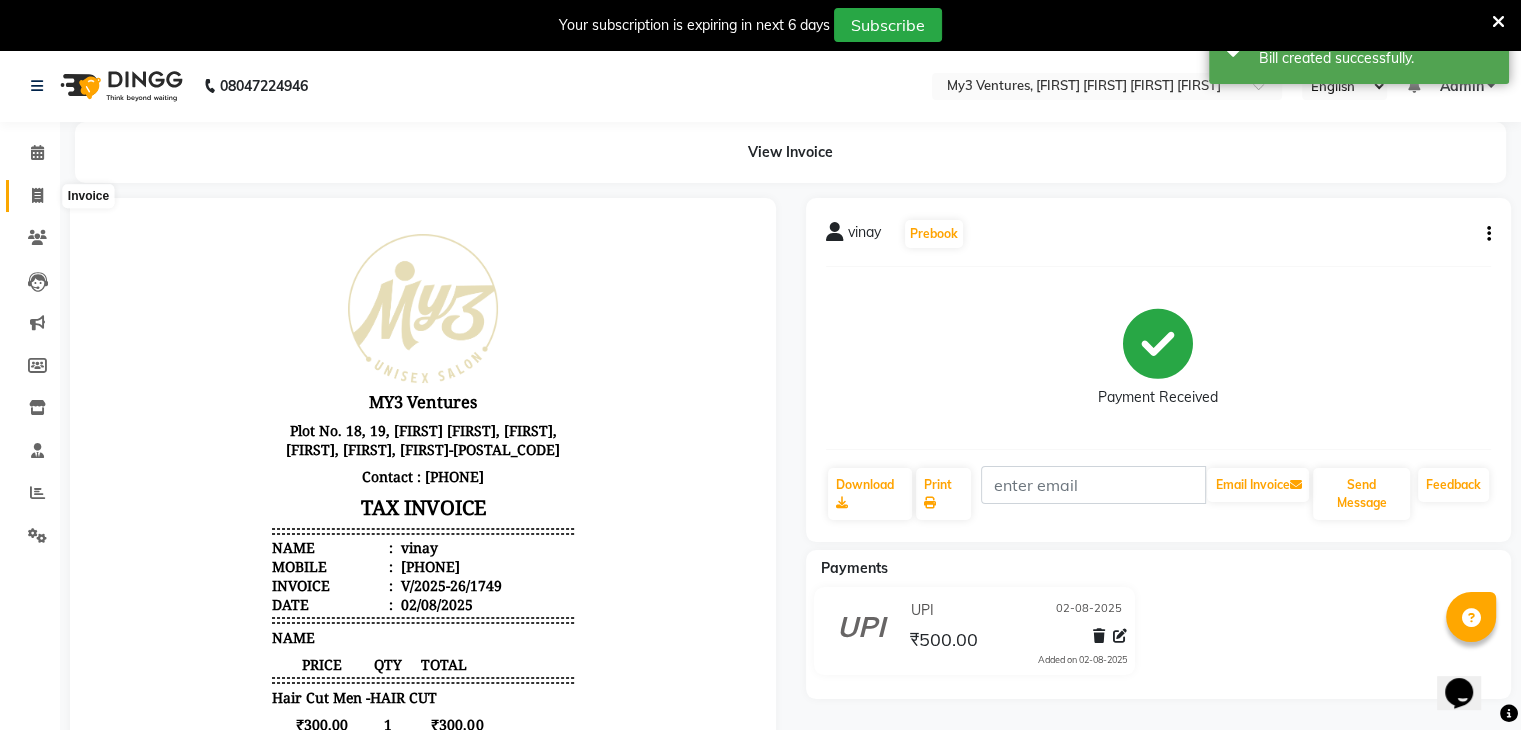 click 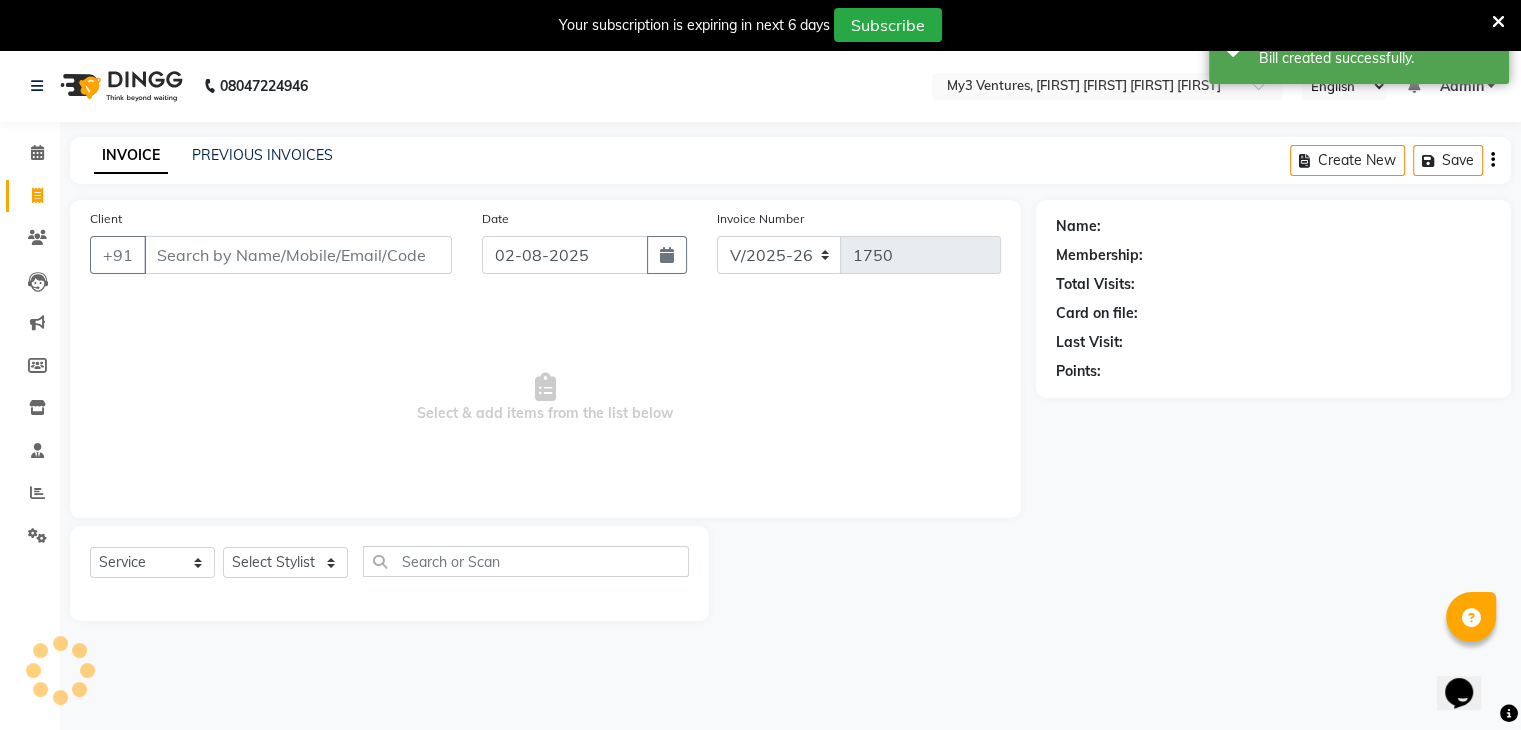 scroll, scrollTop: 50, scrollLeft: 0, axis: vertical 